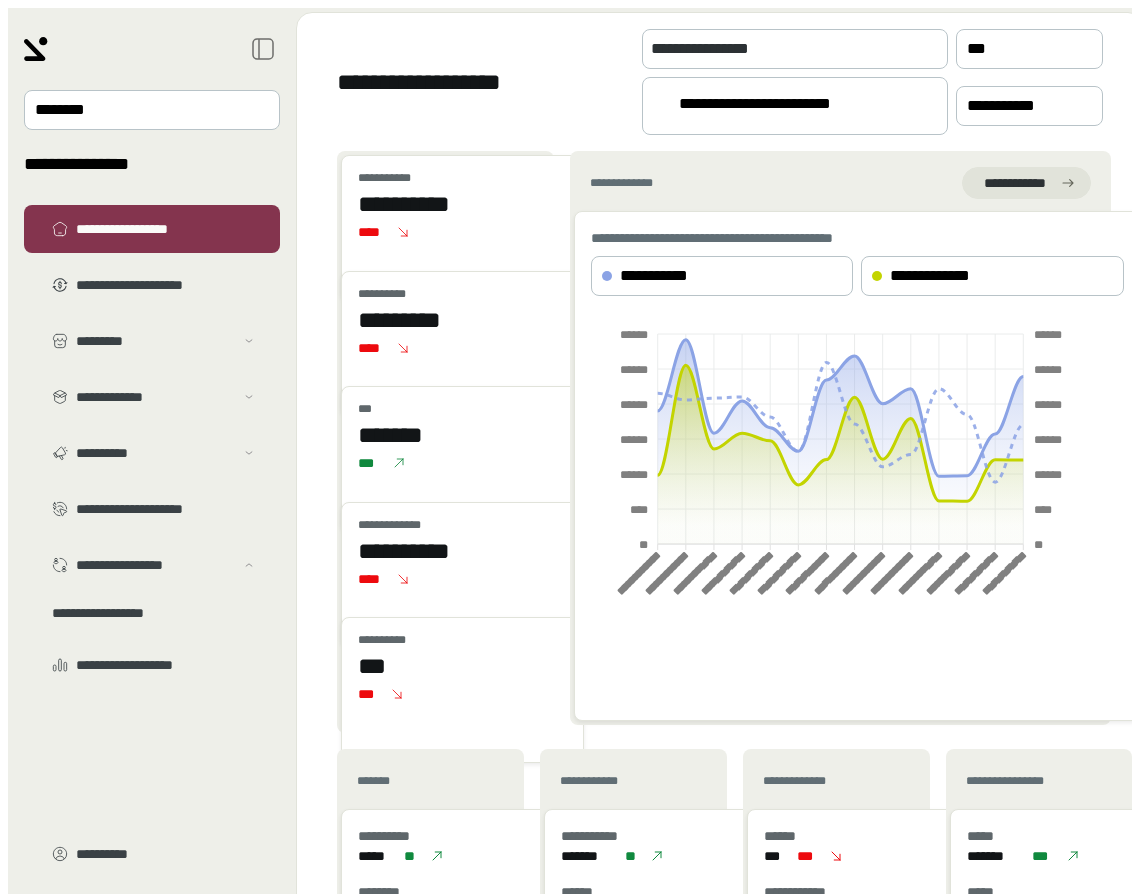 scroll, scrollTop: 0, scrollLeft: 0, axis: both 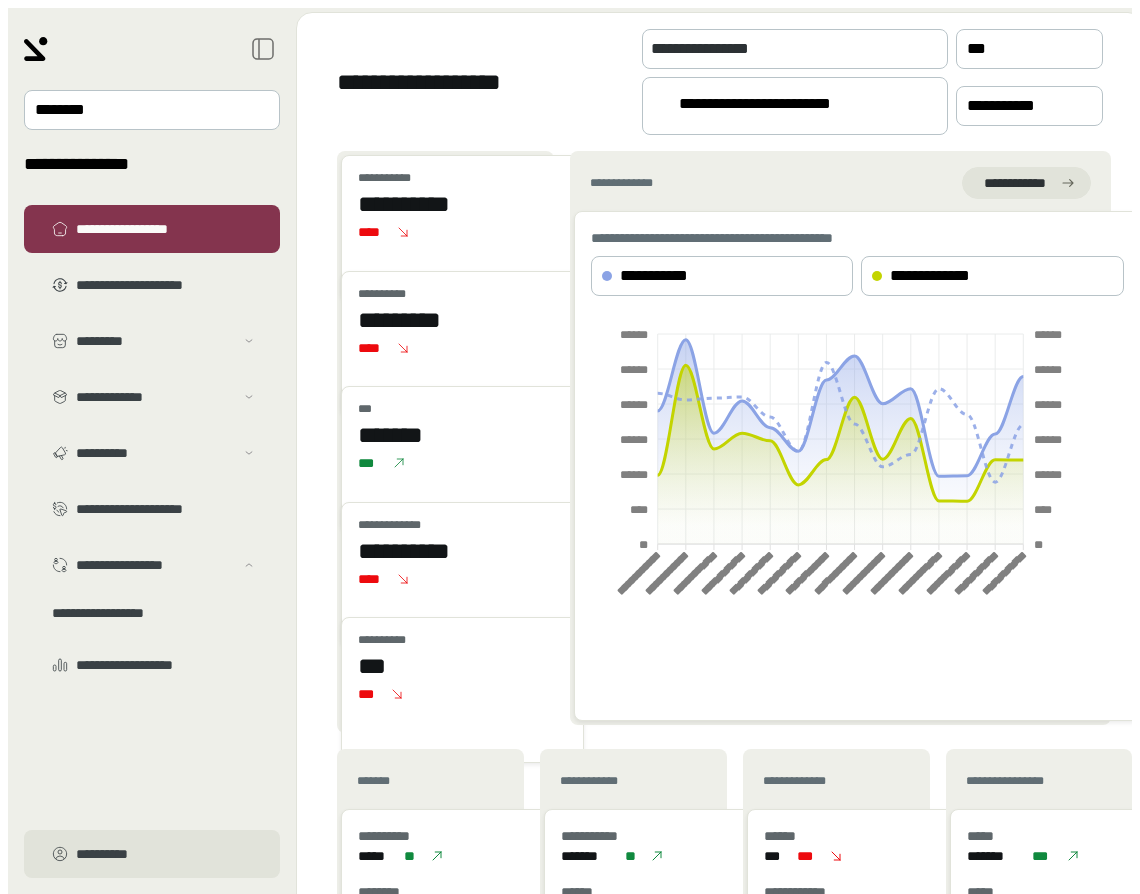 click on "**********" at bounding box center (166, 854) 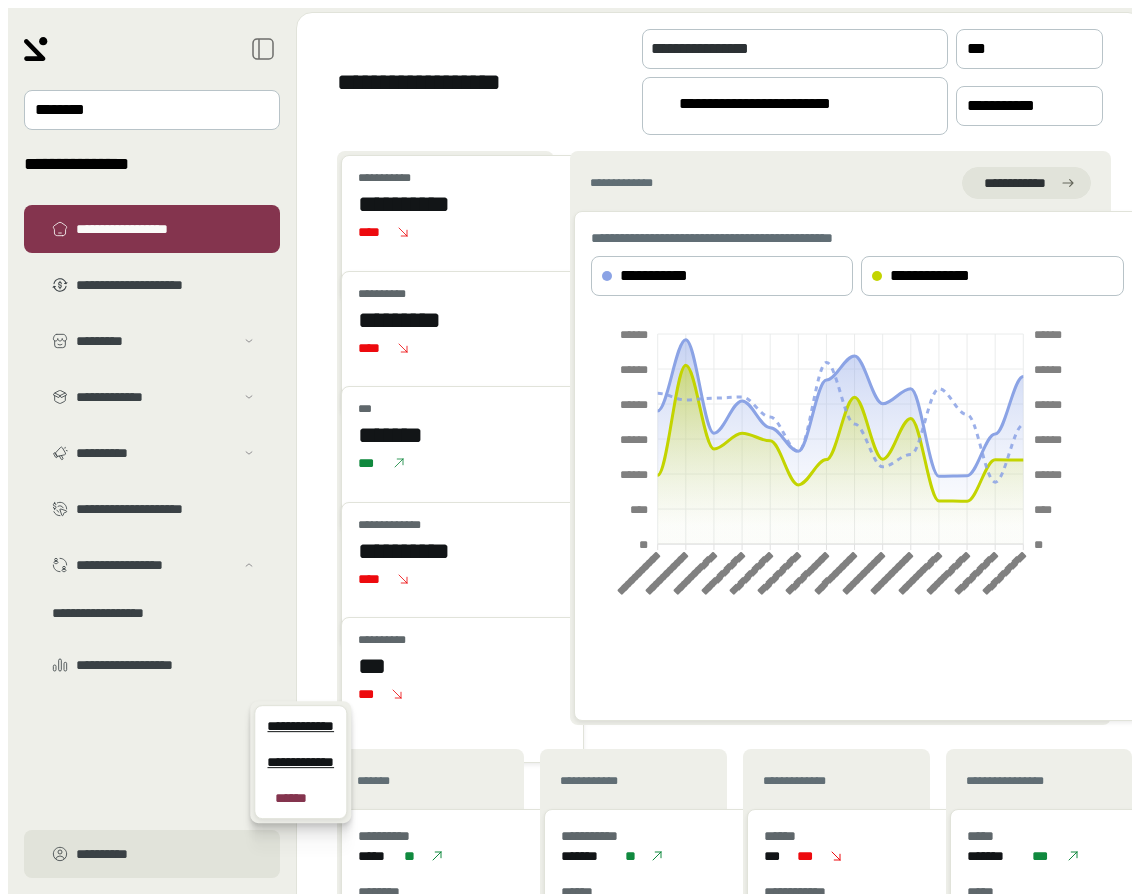 click on "**********" at bounding box center [152, 854] 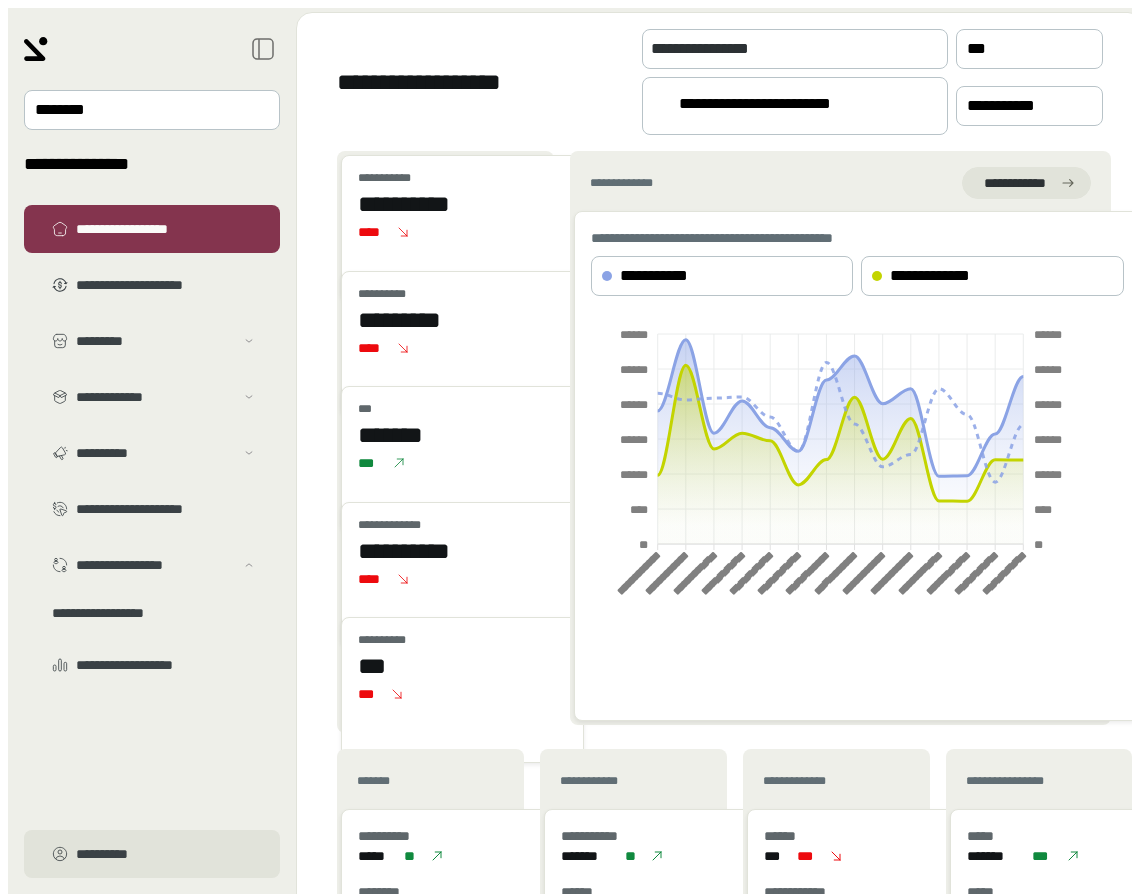 click on "**********" at bounding box center [166, 854] 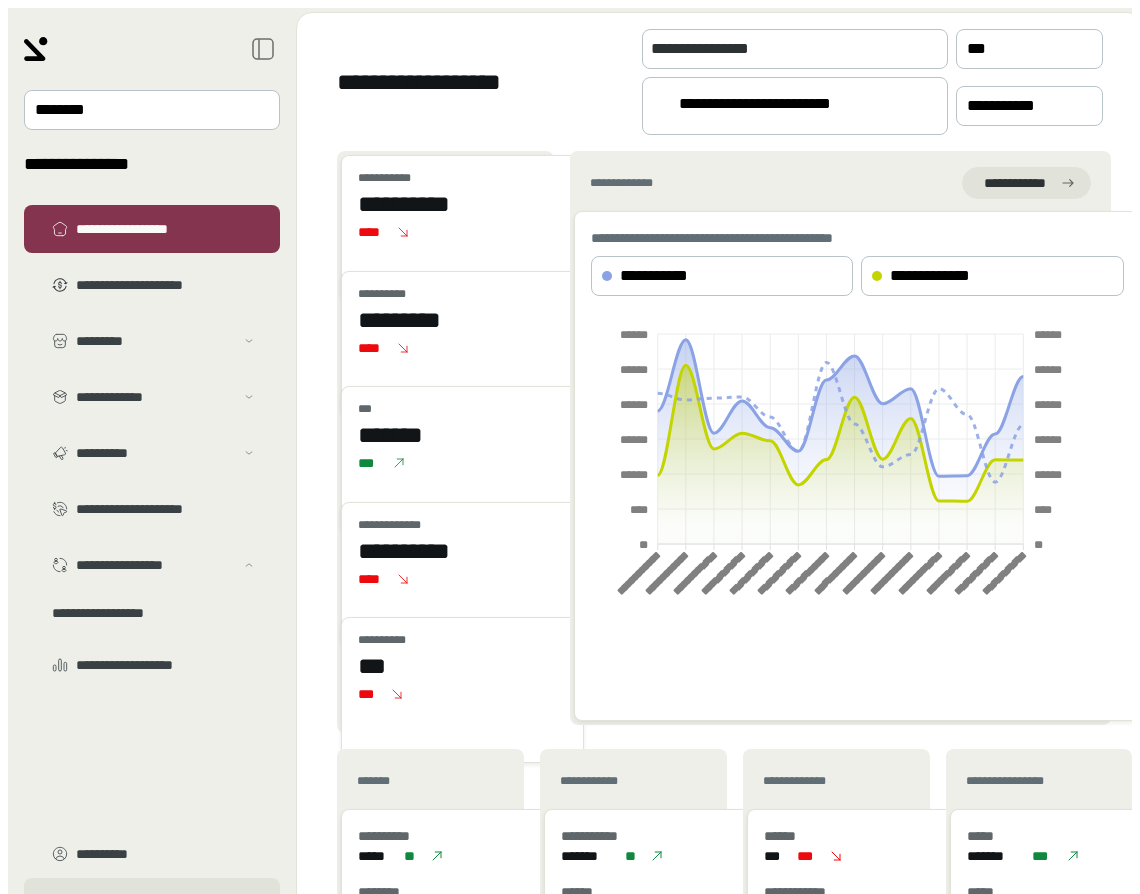 click on "**********" at bounding box center [152, 854] 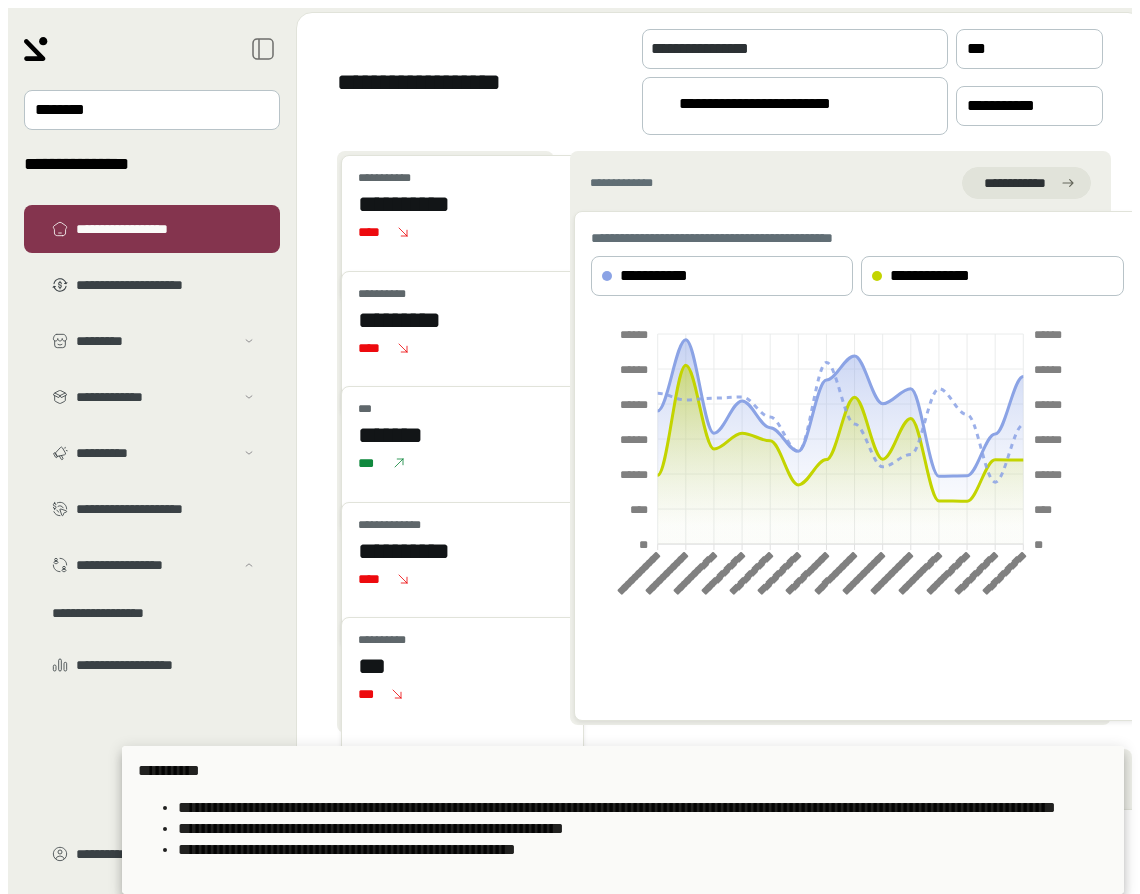 click at bounding box center [570, 447] 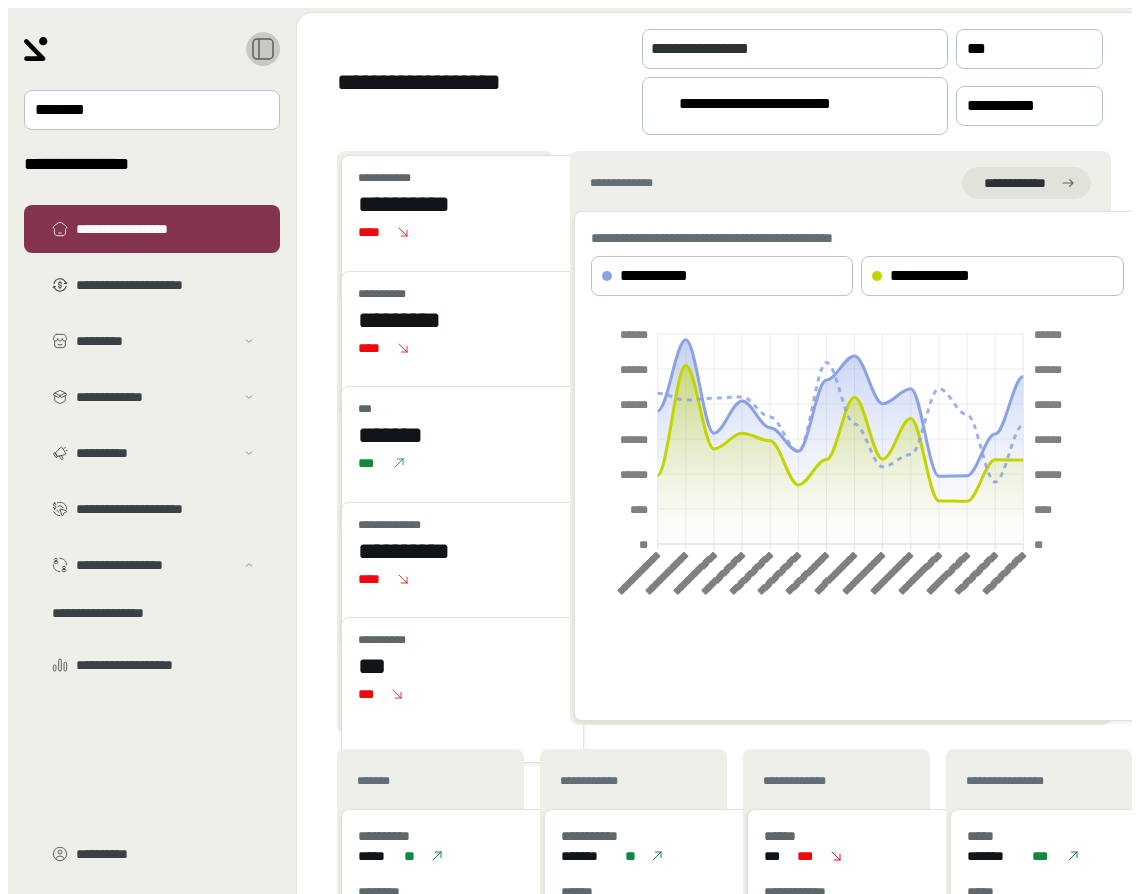 click at bounding box center (263, 49) 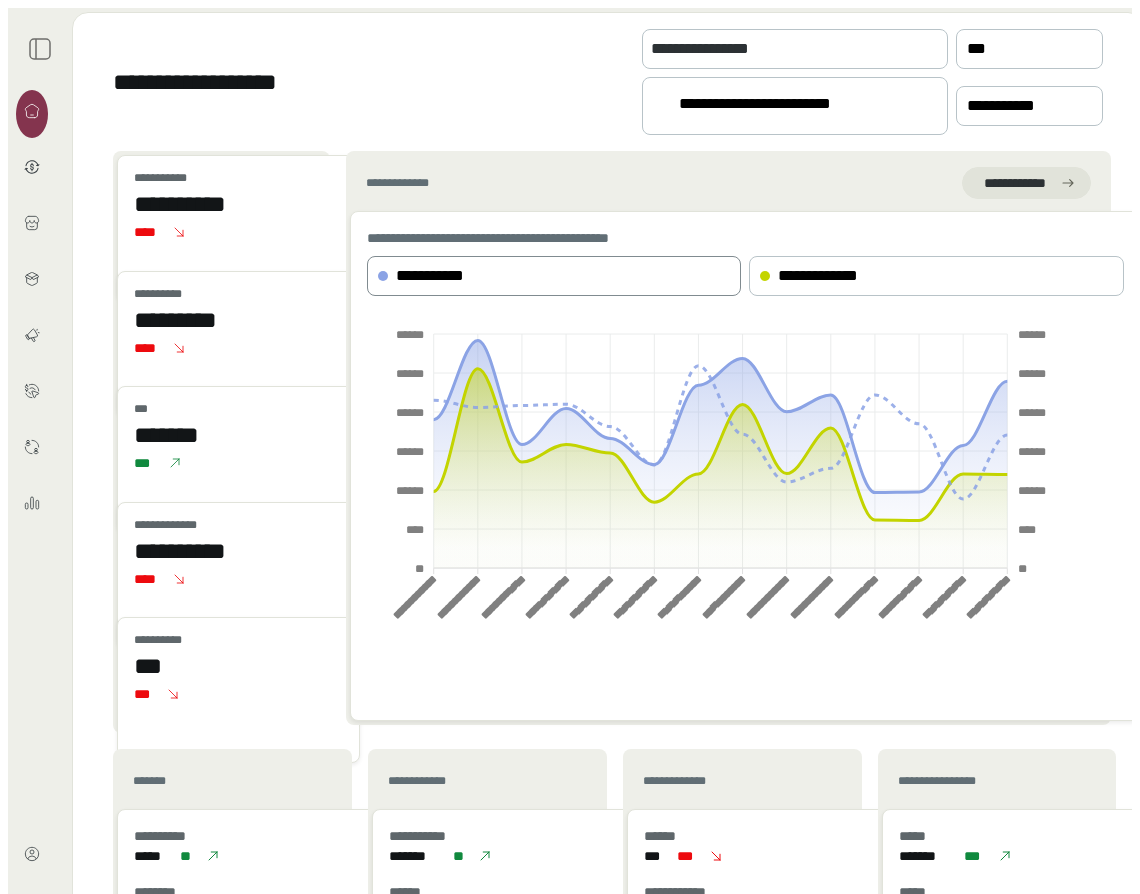 click at bounding box center [722, 276] 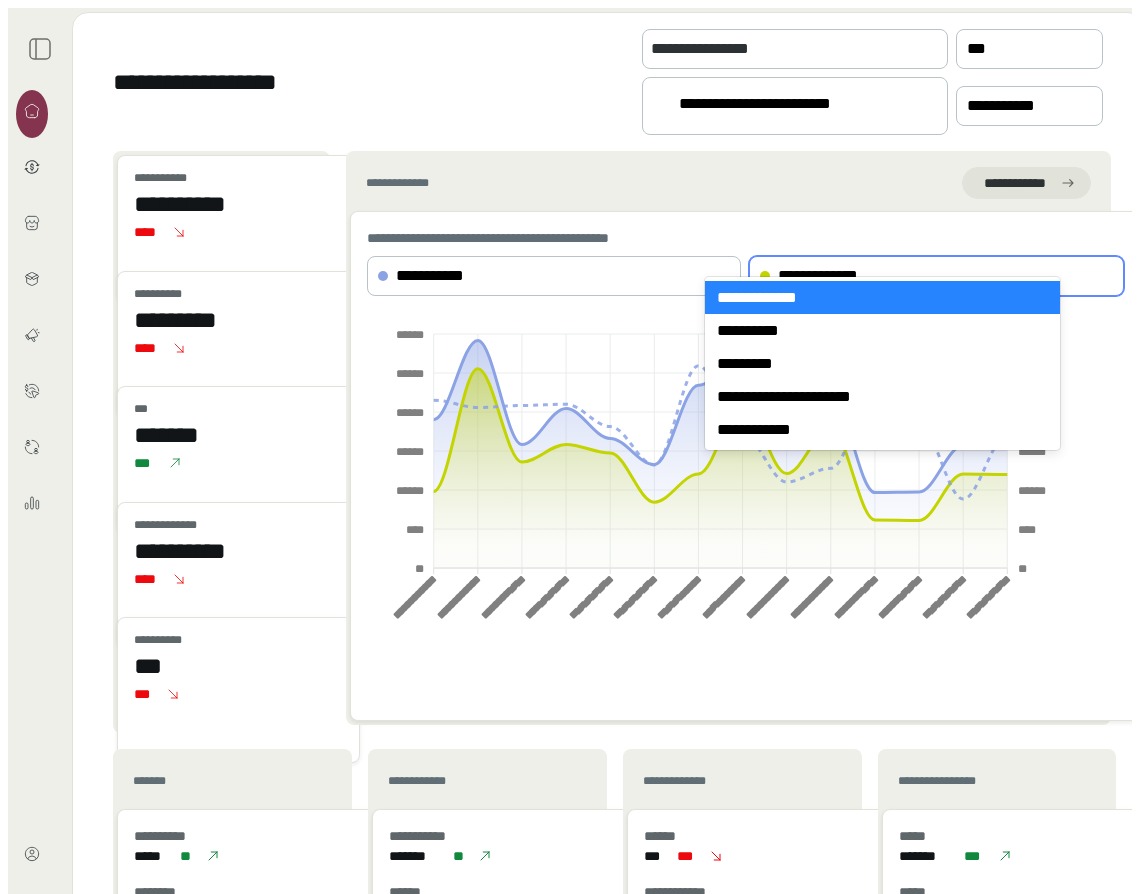 click at bounding box center [1105, 276] 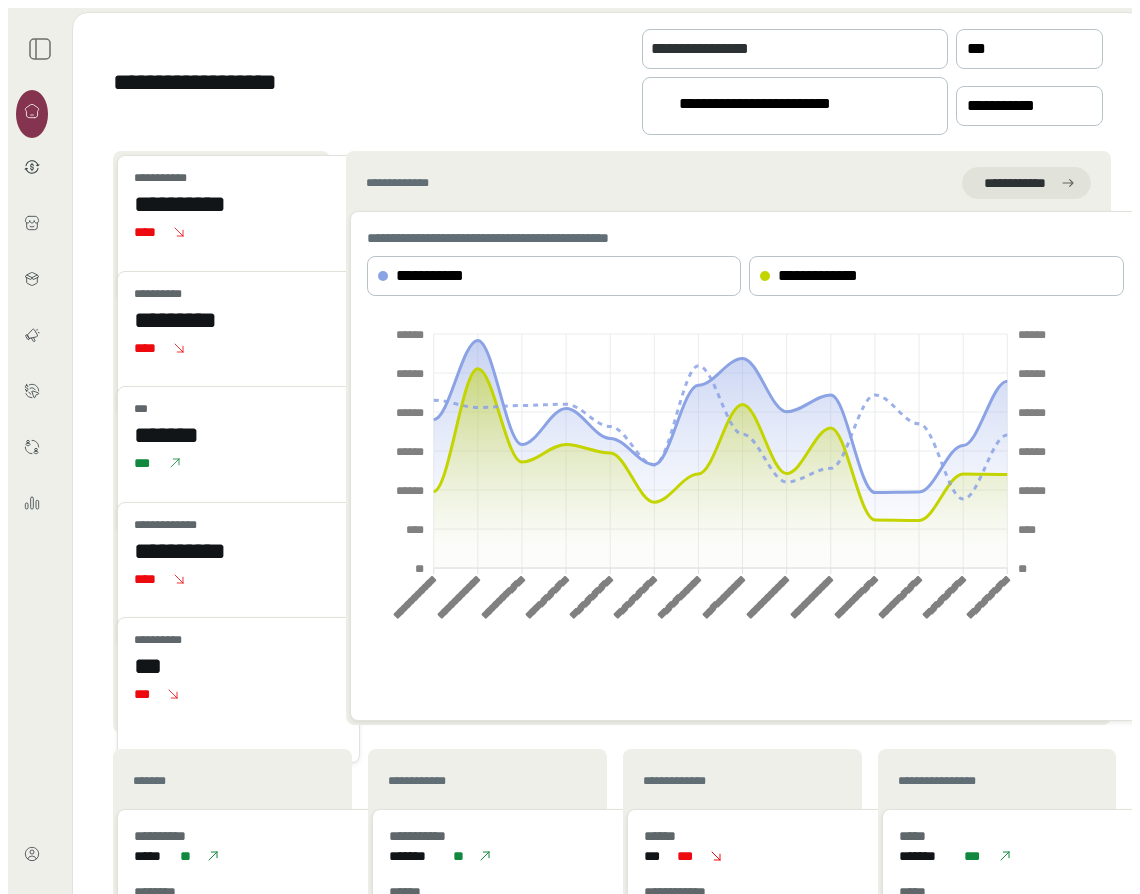drag, startPoint x: 468, startPoint y: 644, endPoint x: 976, endPoint y: 647, distance: 508.00885 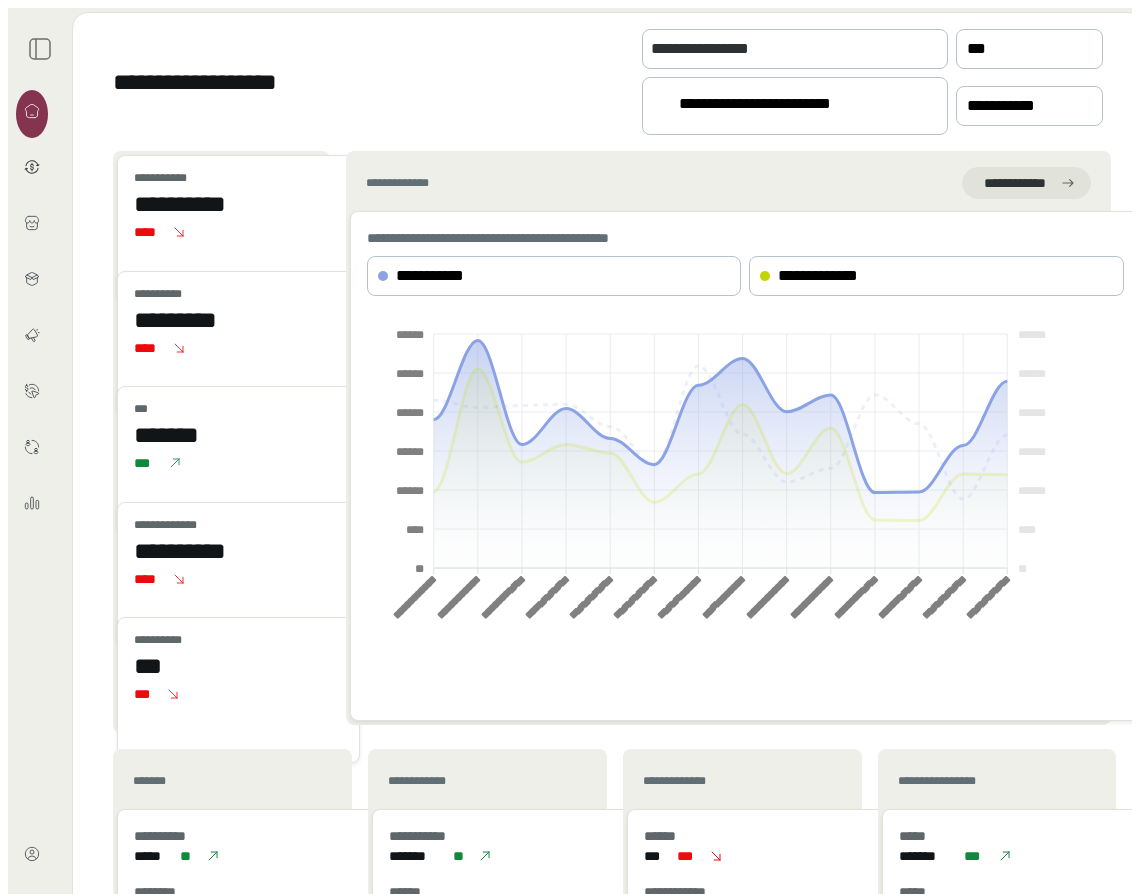 drag, startPoint x: 976, startPoint y: 647, endPoint x: 474, endPoint y: 652, distance: 502.0249 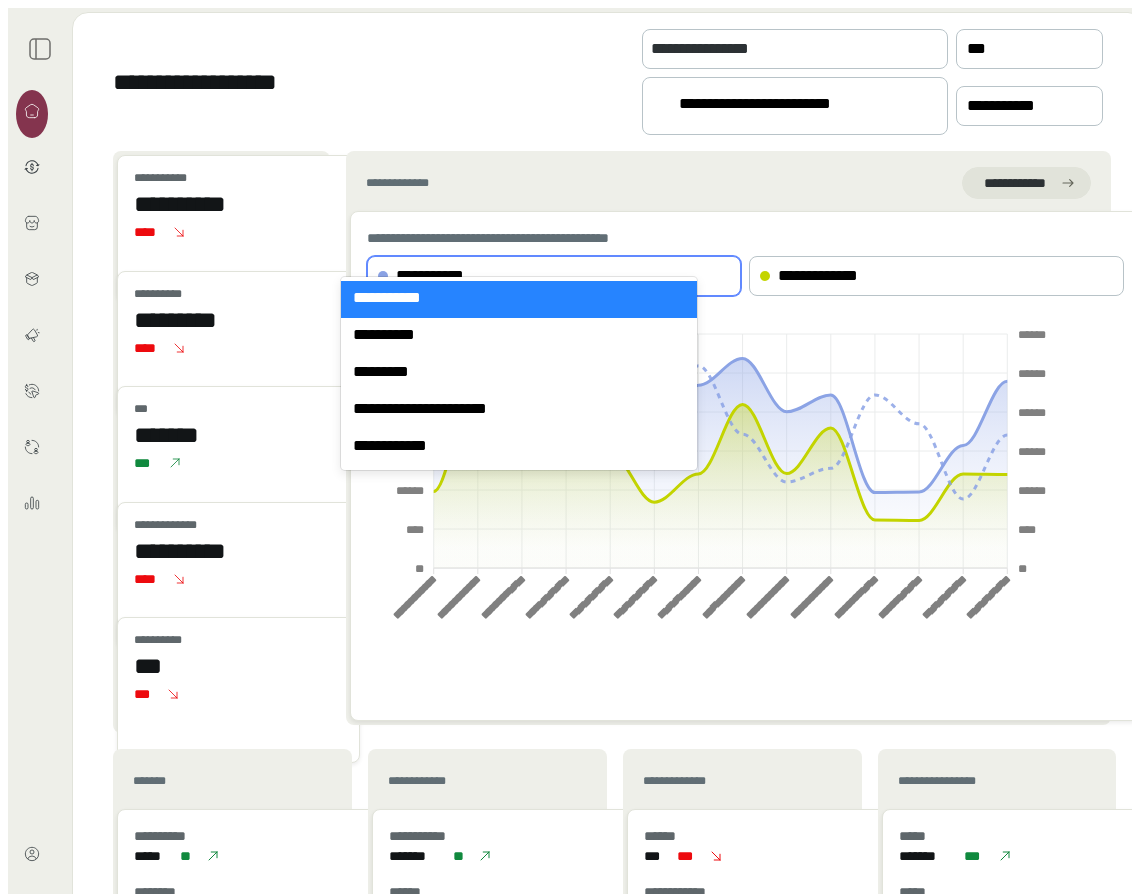 click on "**********" at bounding box center [531, 276] 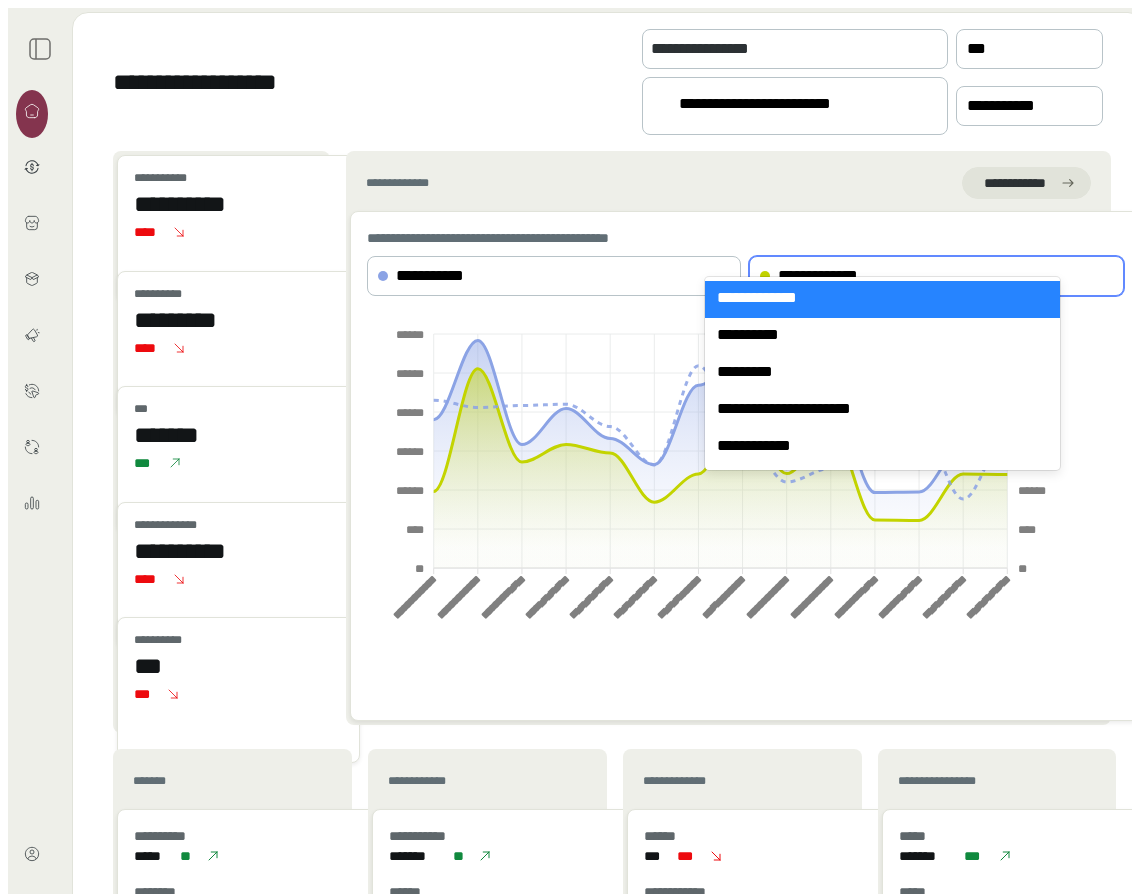 click on "**********" at bounding box center (913, 276) 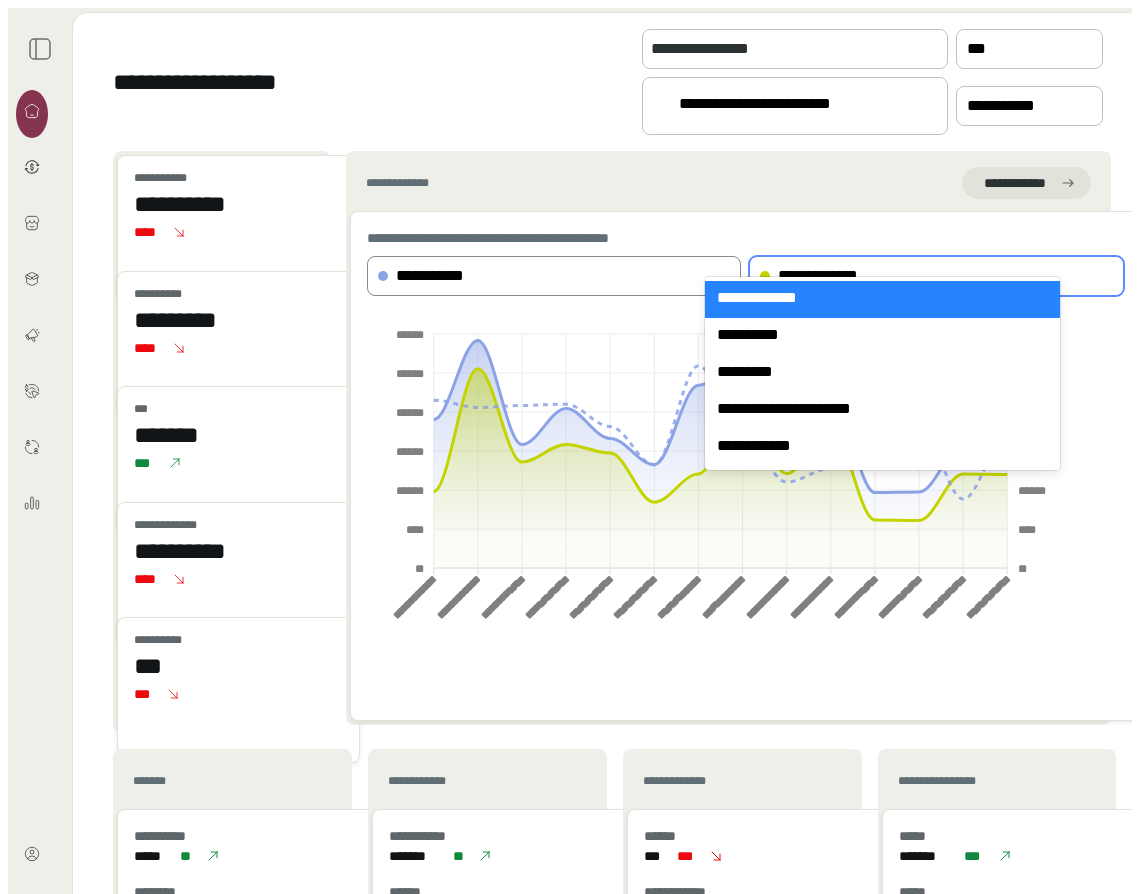 click at bounding box center (722, 276) 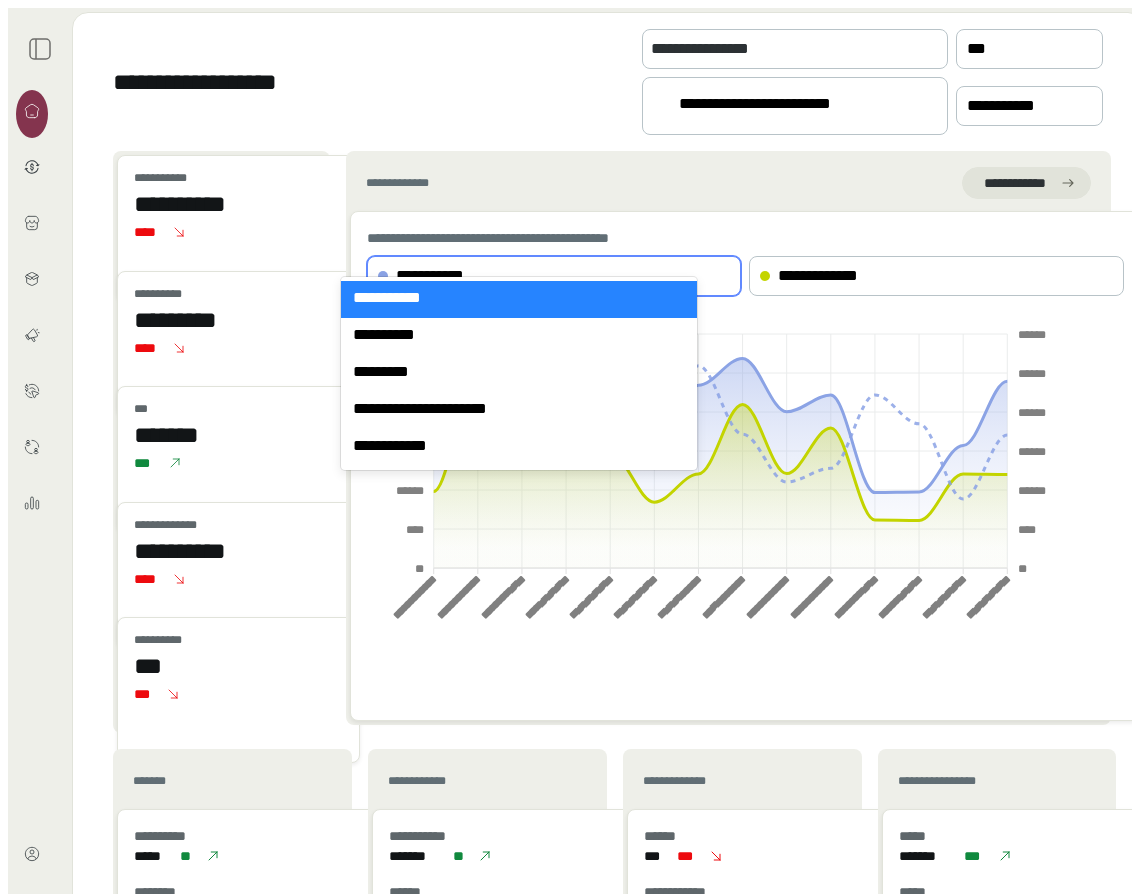 click on "**********" at bounding box center (726, 238) 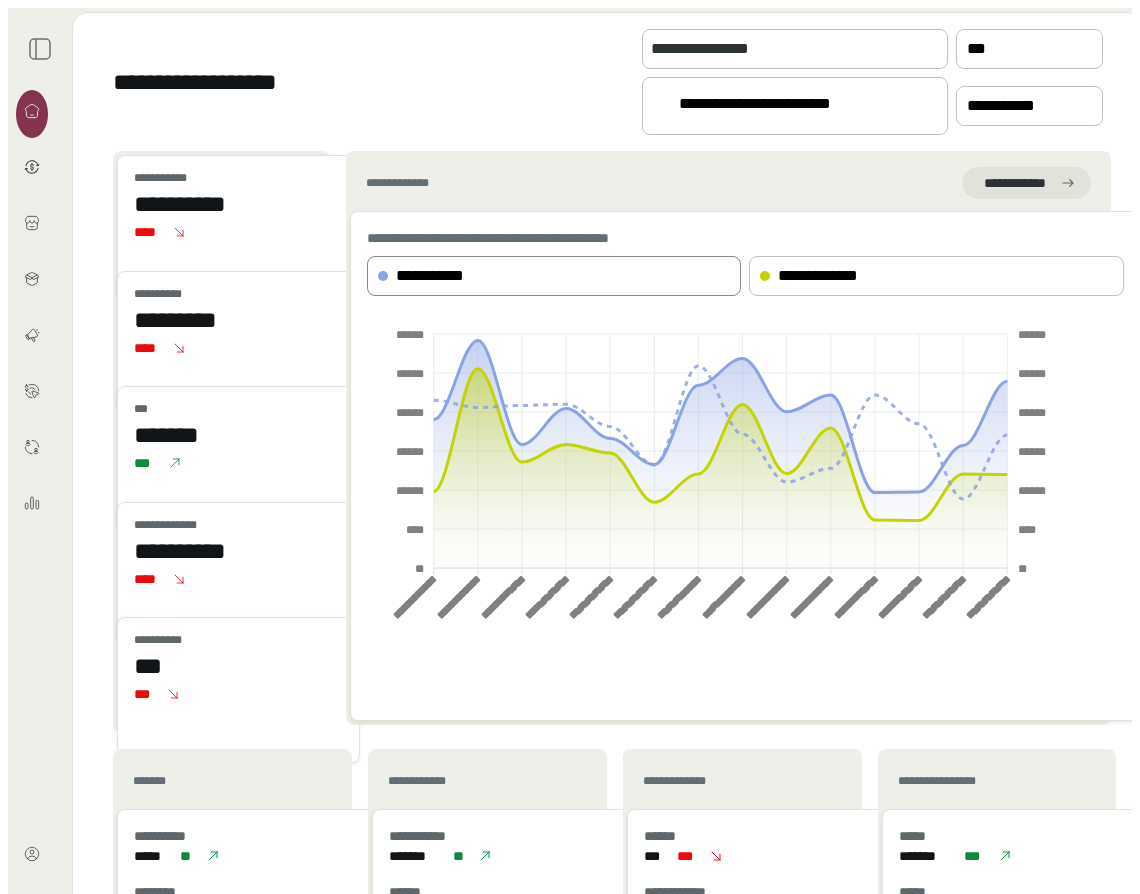 click on "**********" at bounding box center (531, 276) 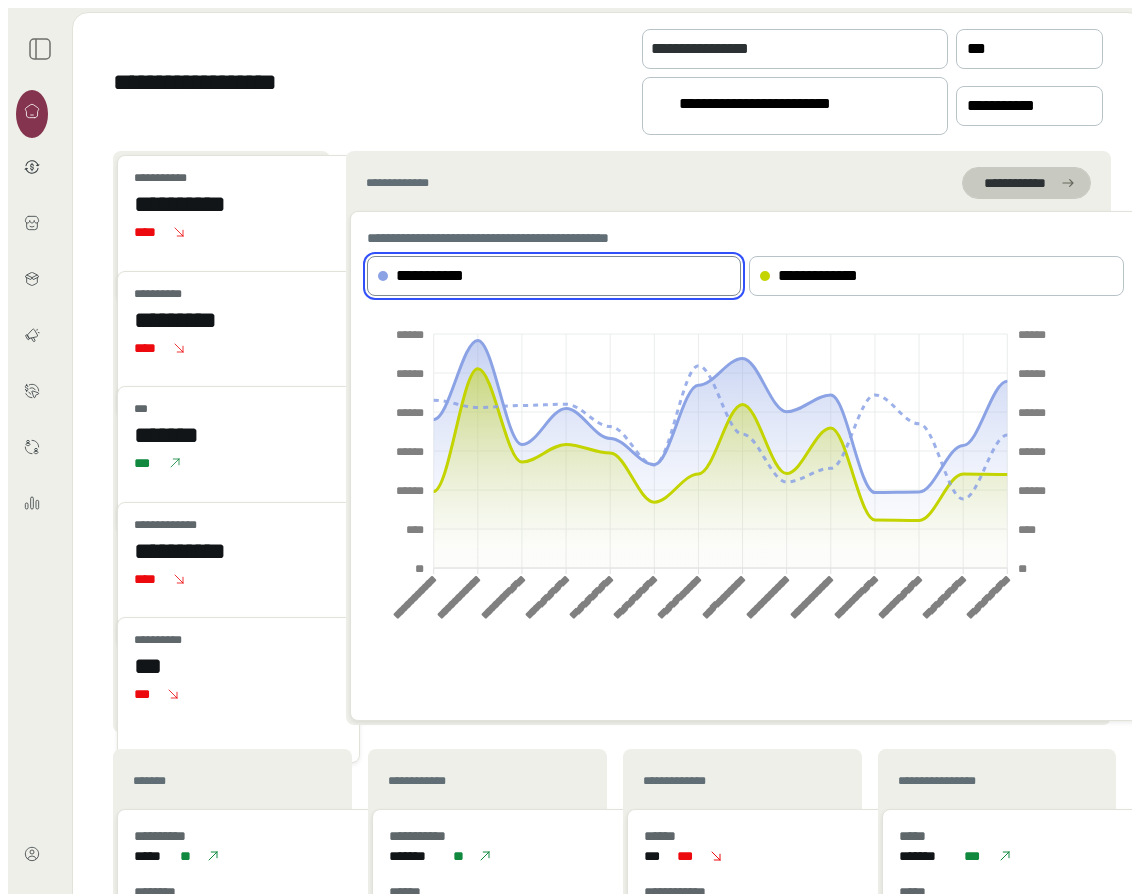 click on "**********" at bounding box center (1014, 183) 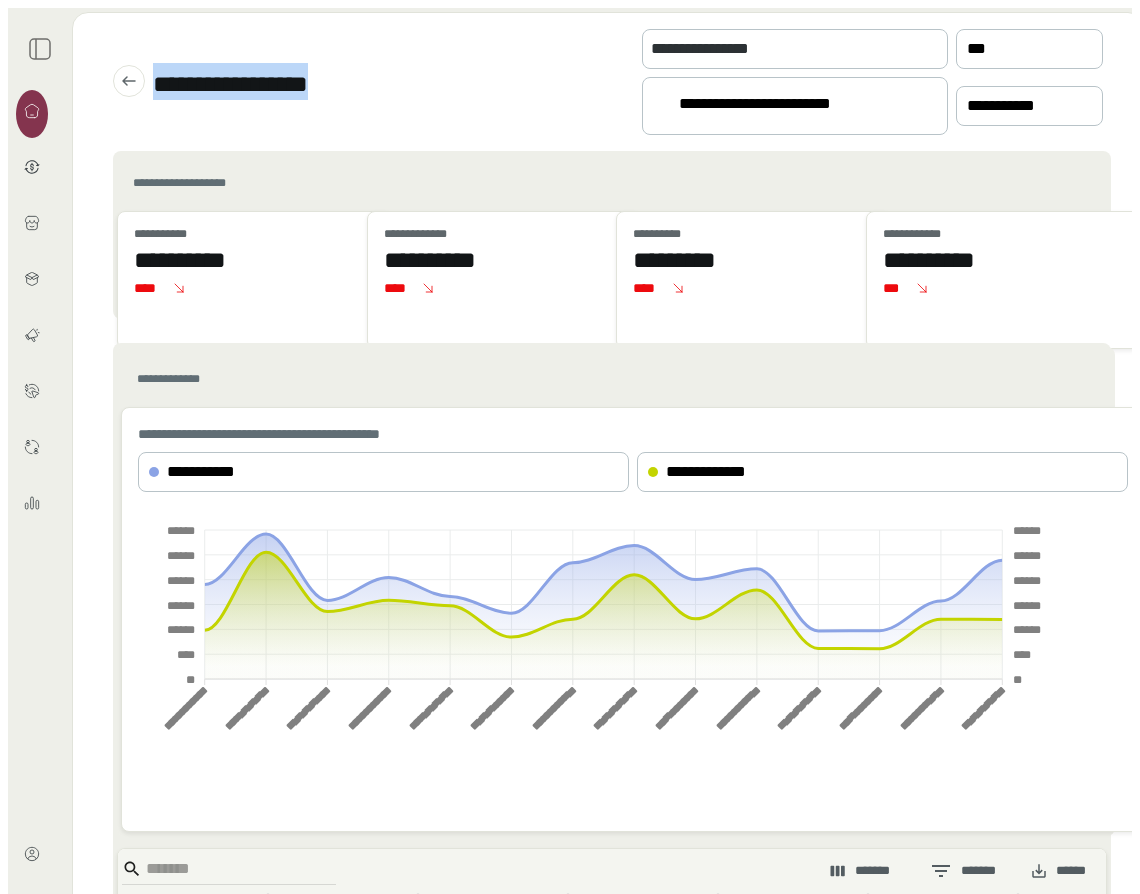 drag, startPoint x: 133, startPoint y: 67, endPoint x: 508, endPoint y: 68, distance: 375.00134 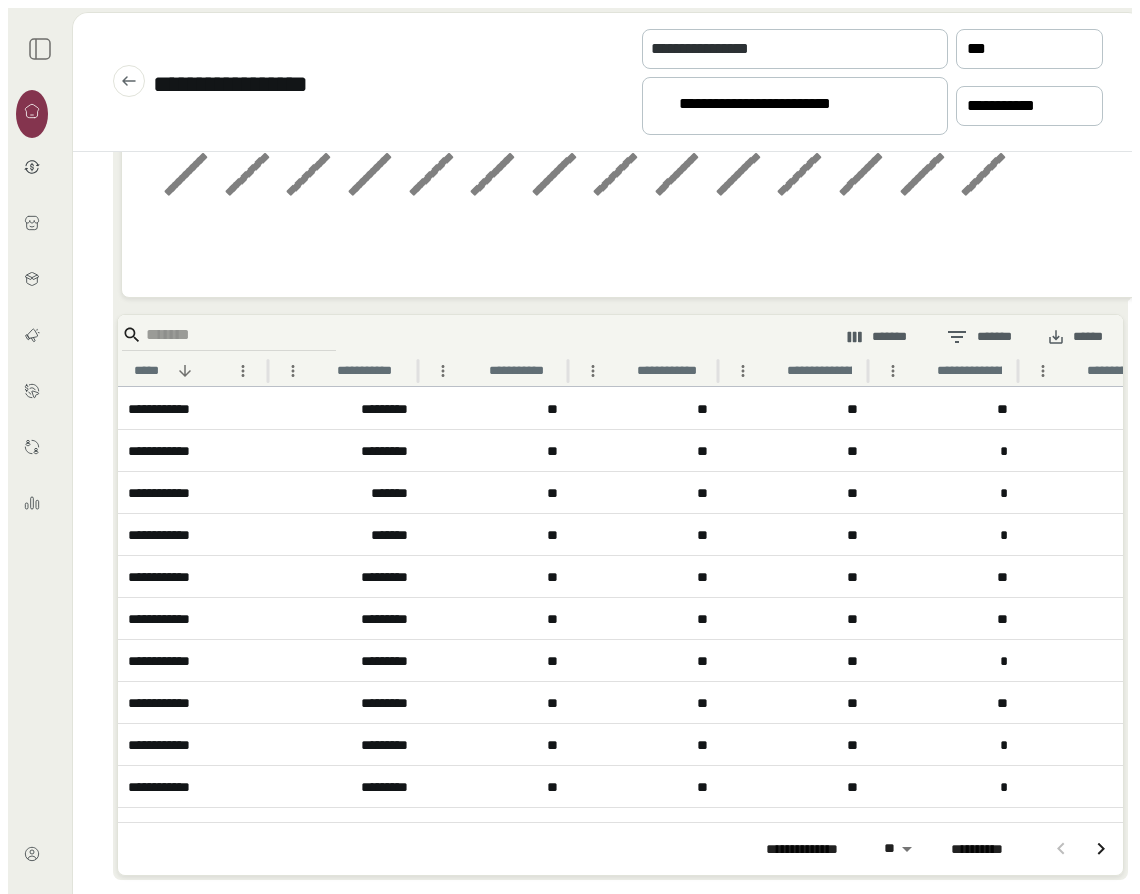 scroll, scrollTop: 0, scrollLeft: 0, axis: both 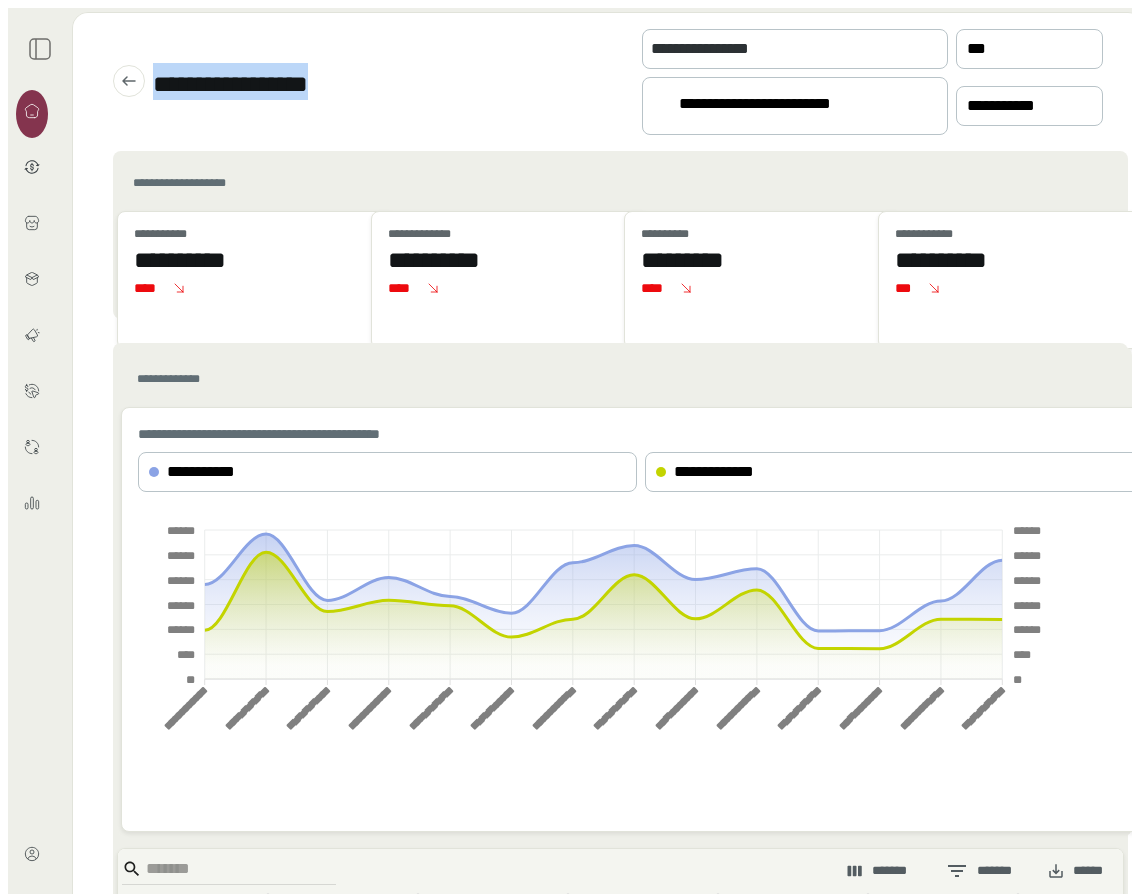 drag, startPoint x: 130, startPoint y: 61, endPoint x: 364, endPoint y: 70, distance: 234.17302 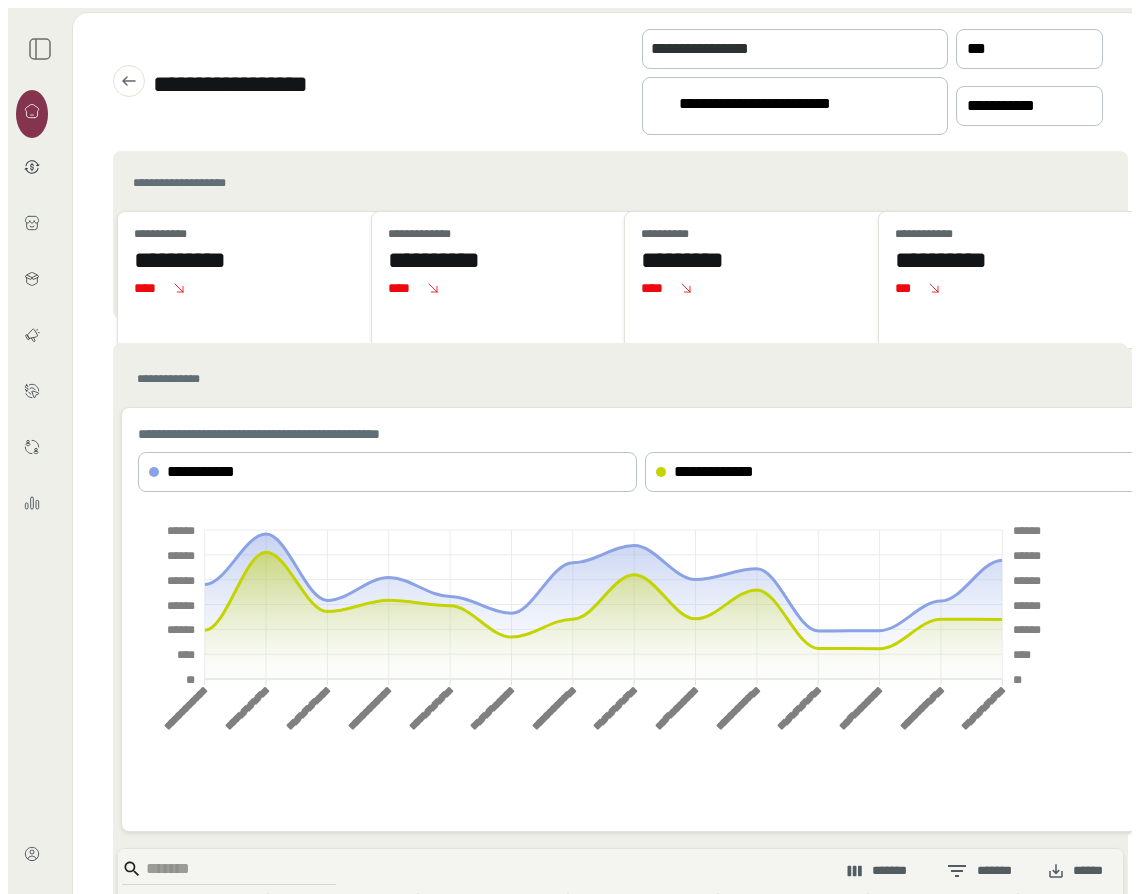 click on "**********" at bounding box center [608, 82] 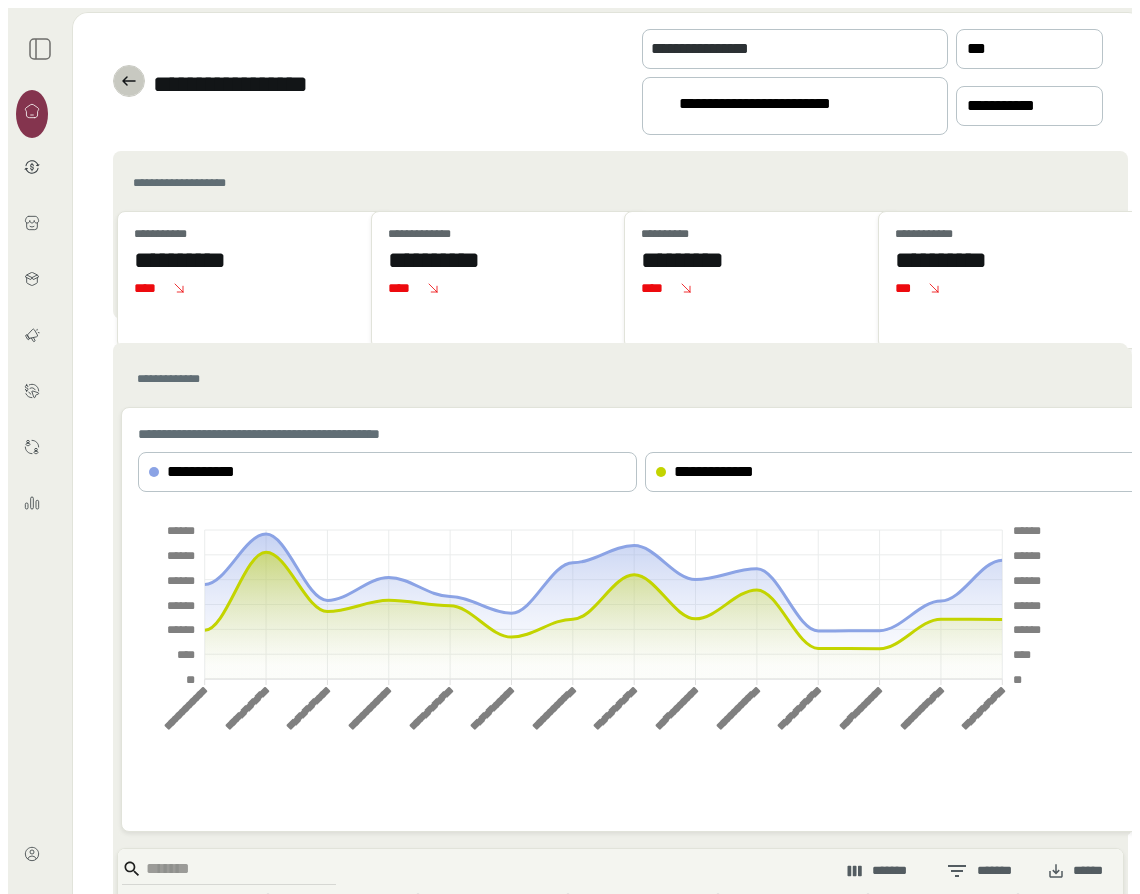 click at bounding box center (129, 81) 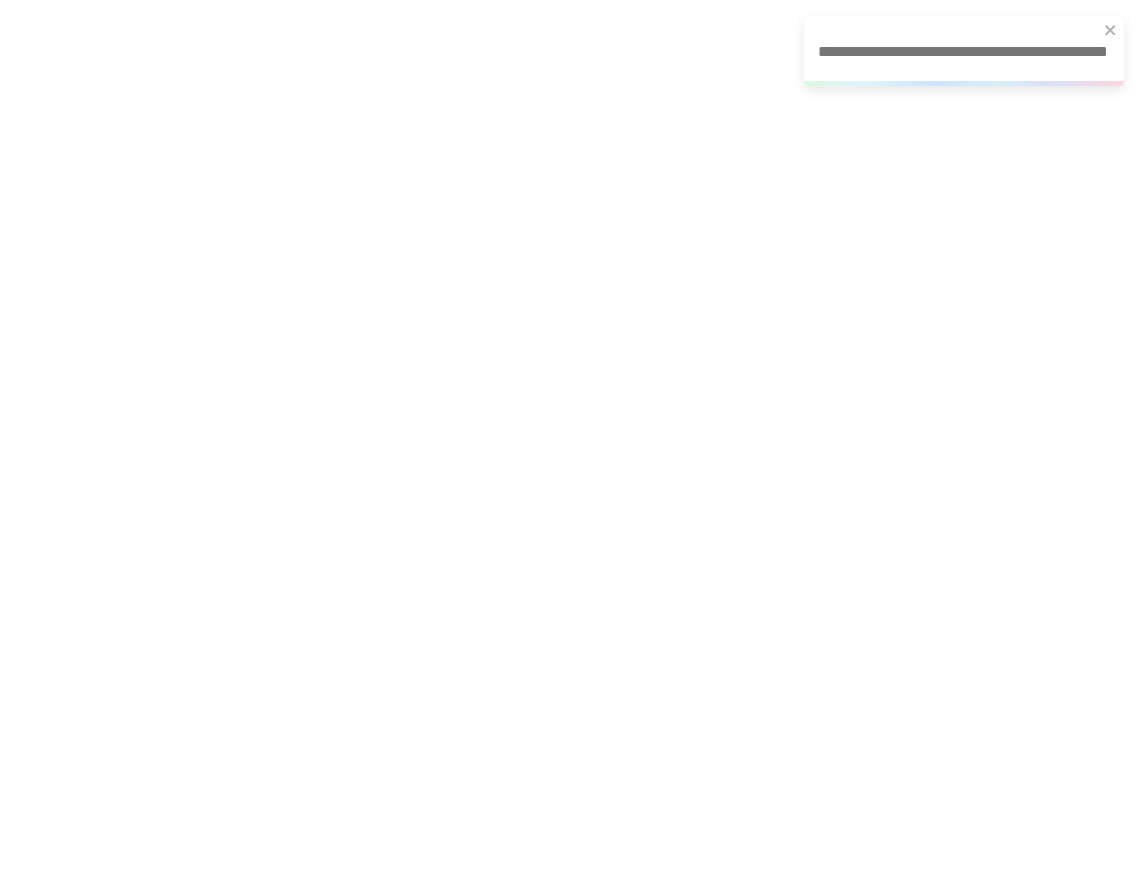 scroll, scrollTop: 0, scrollLeft: 0, axis: both 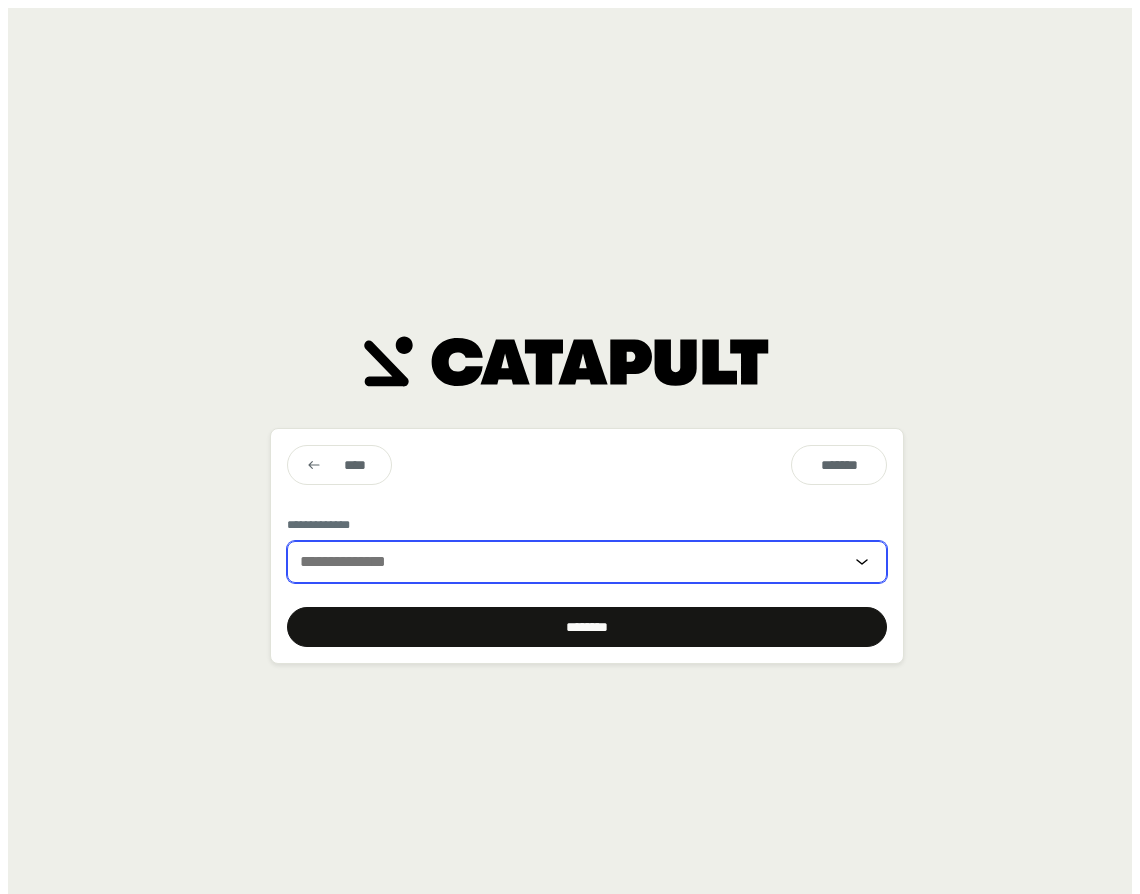 click at bounding box center (569, 562) 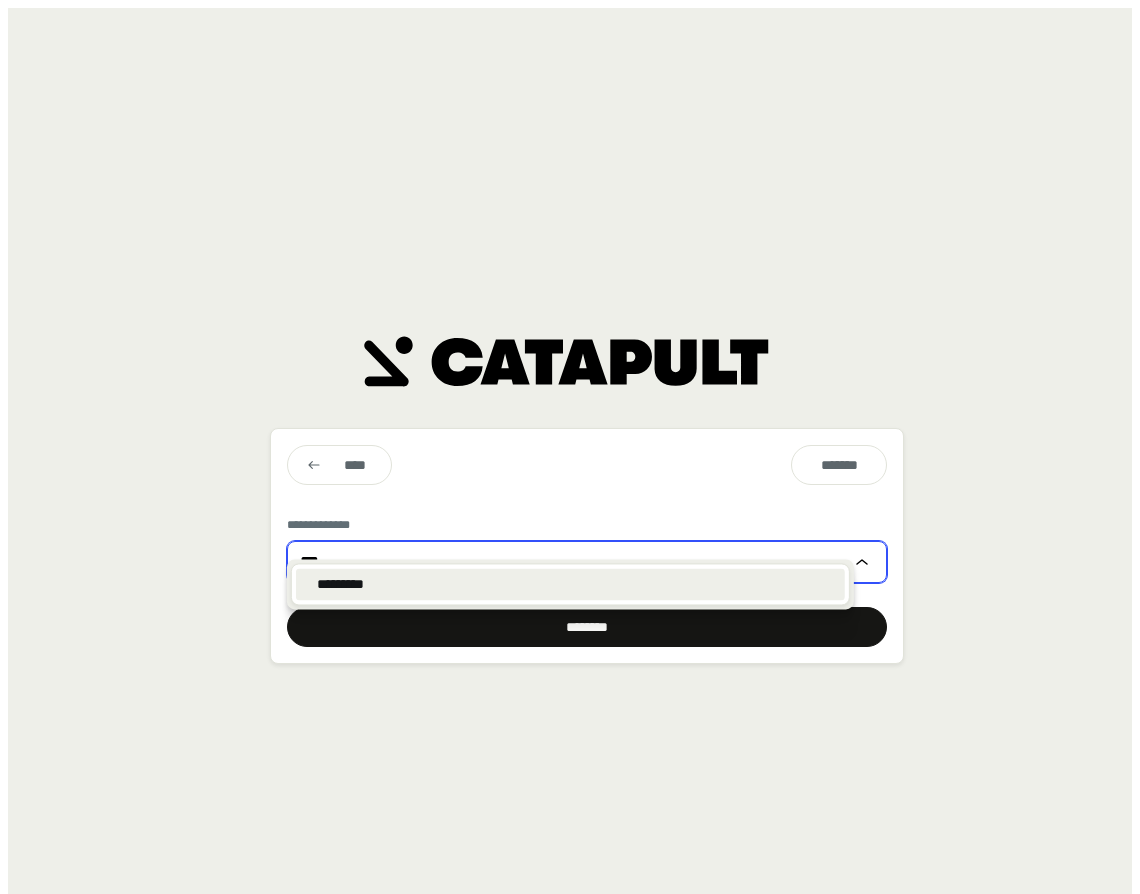 type on "***" 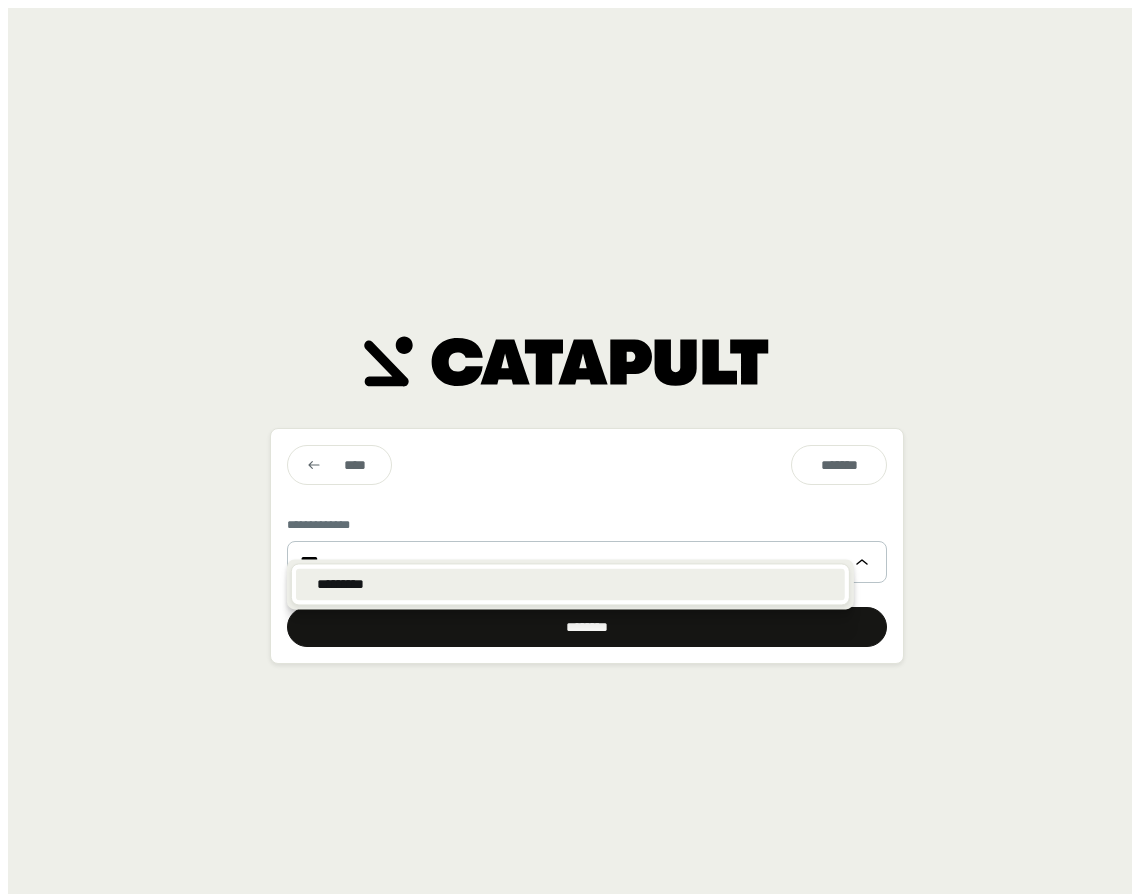 click on "*********" at bounding box center (570, 584) 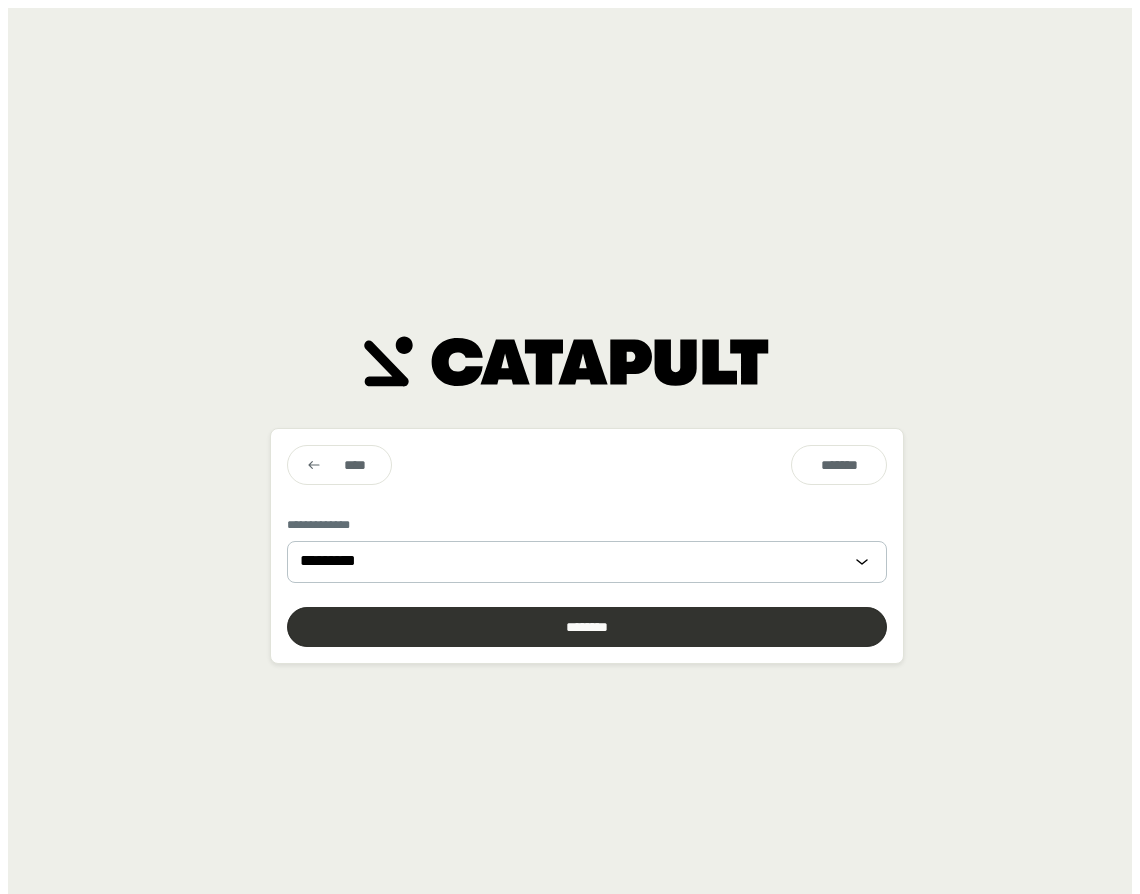 click at bounding box center [587, 627] 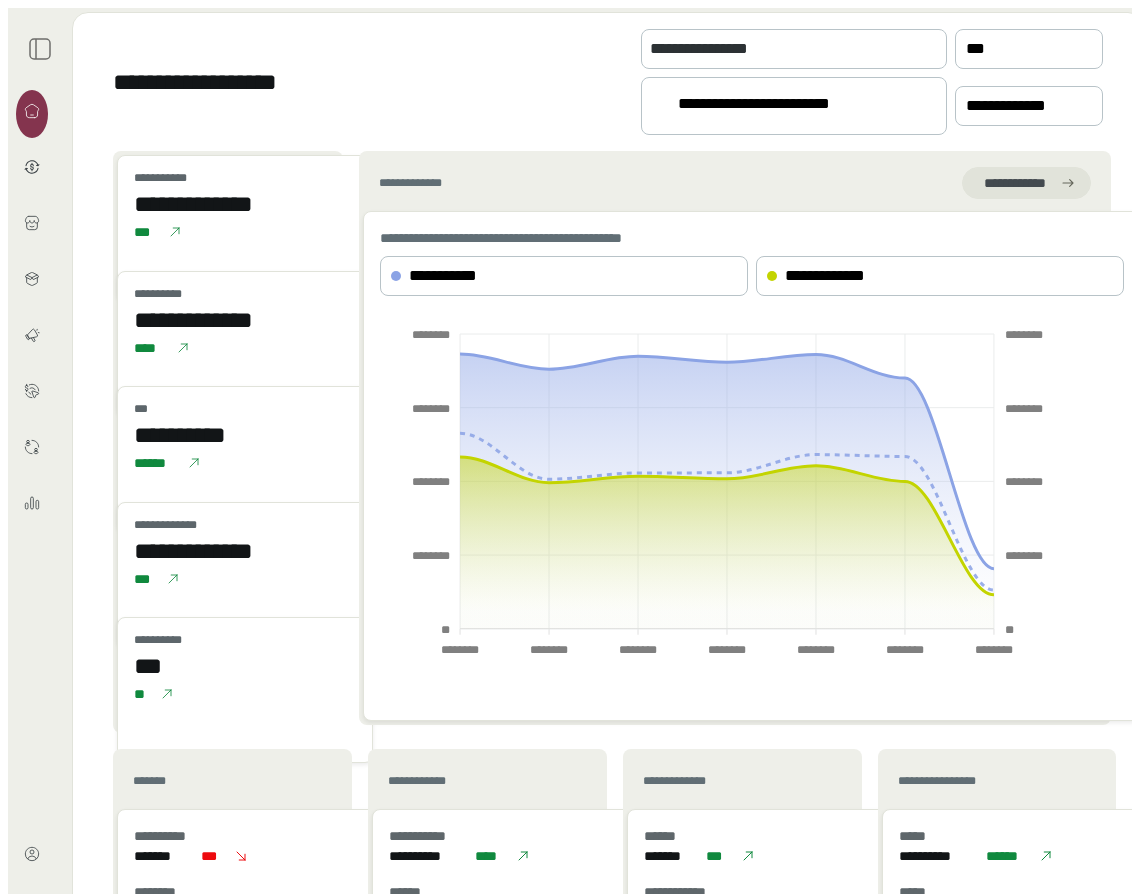 click at bounding box center (40, 49) 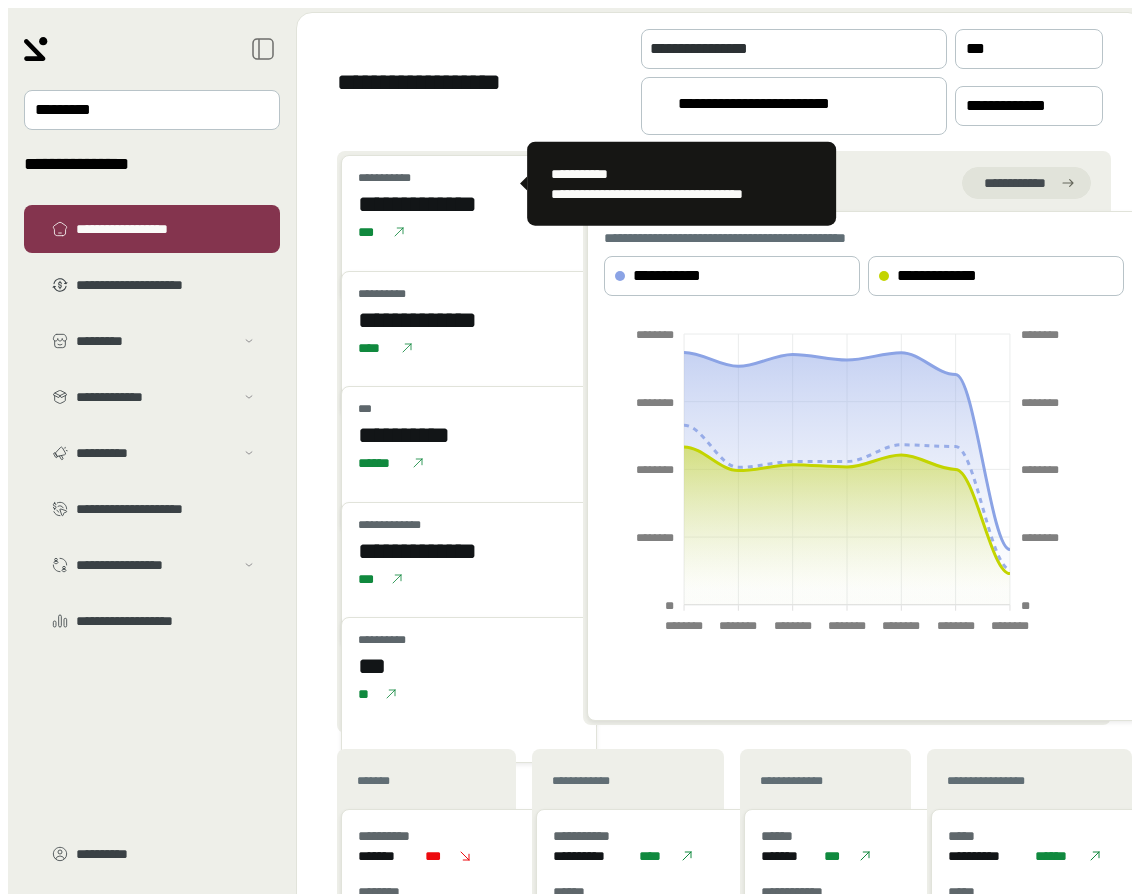 type 